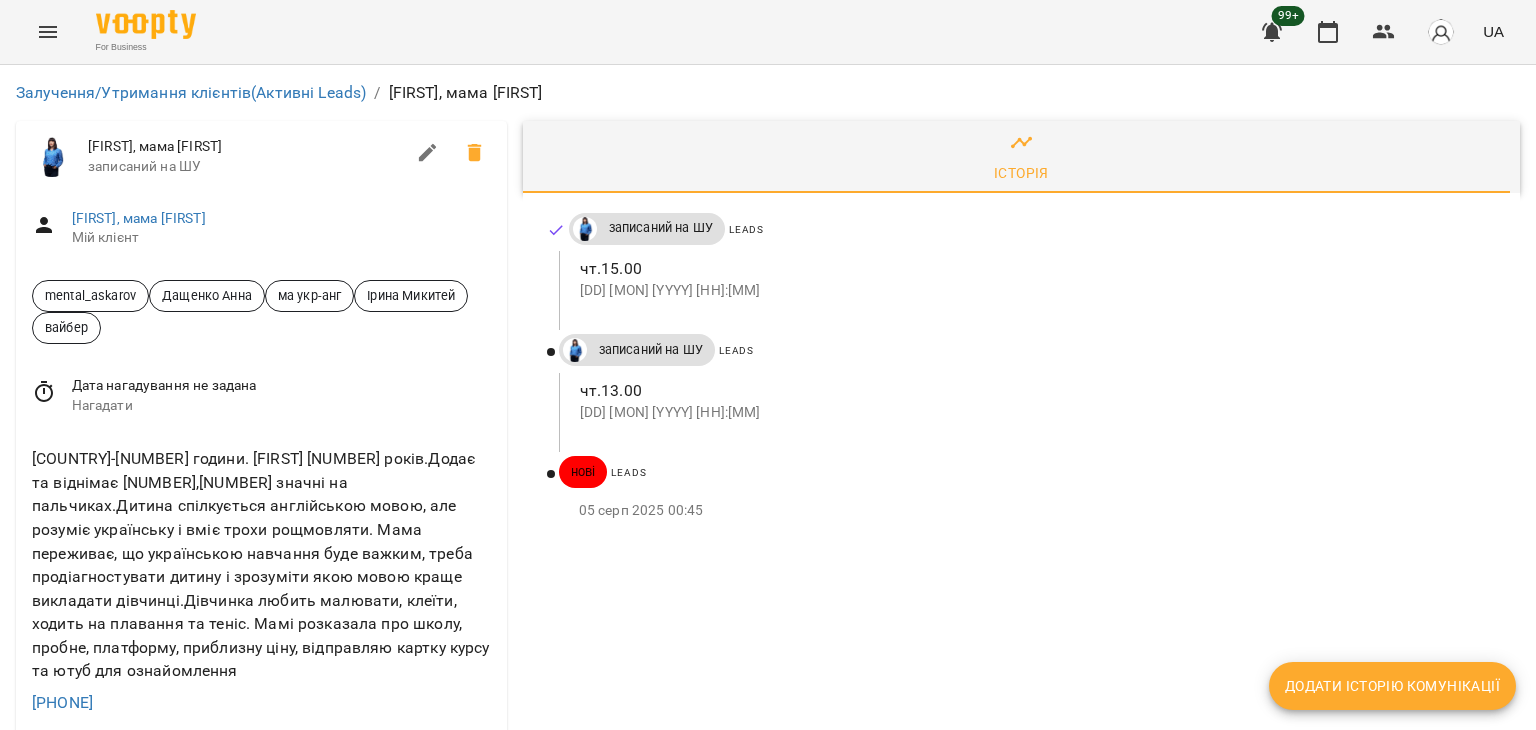 scroll, scrollTop: 0, scrollLeft: 0, axis: both 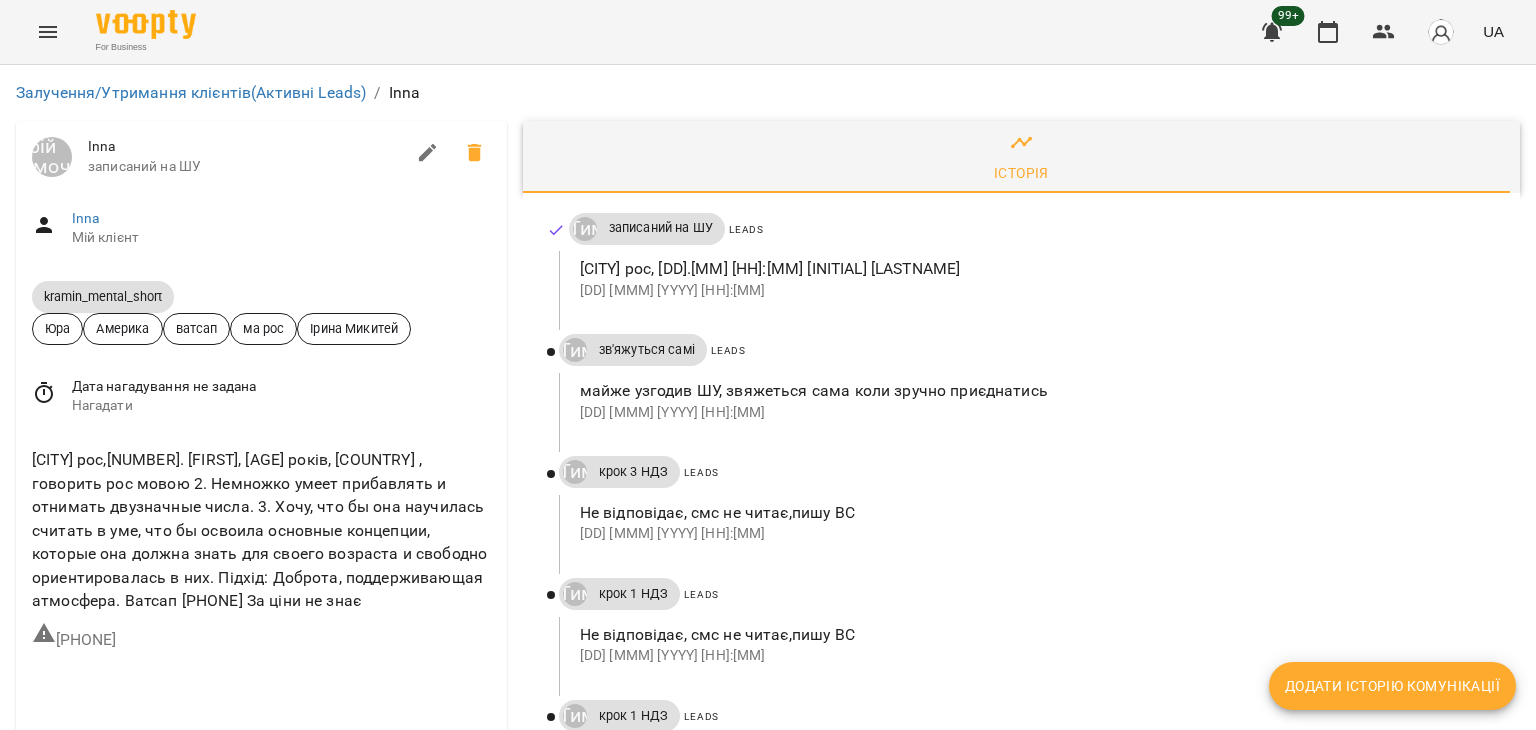 click on "Додати історію комунікації" at bounding box center (1392, 686) 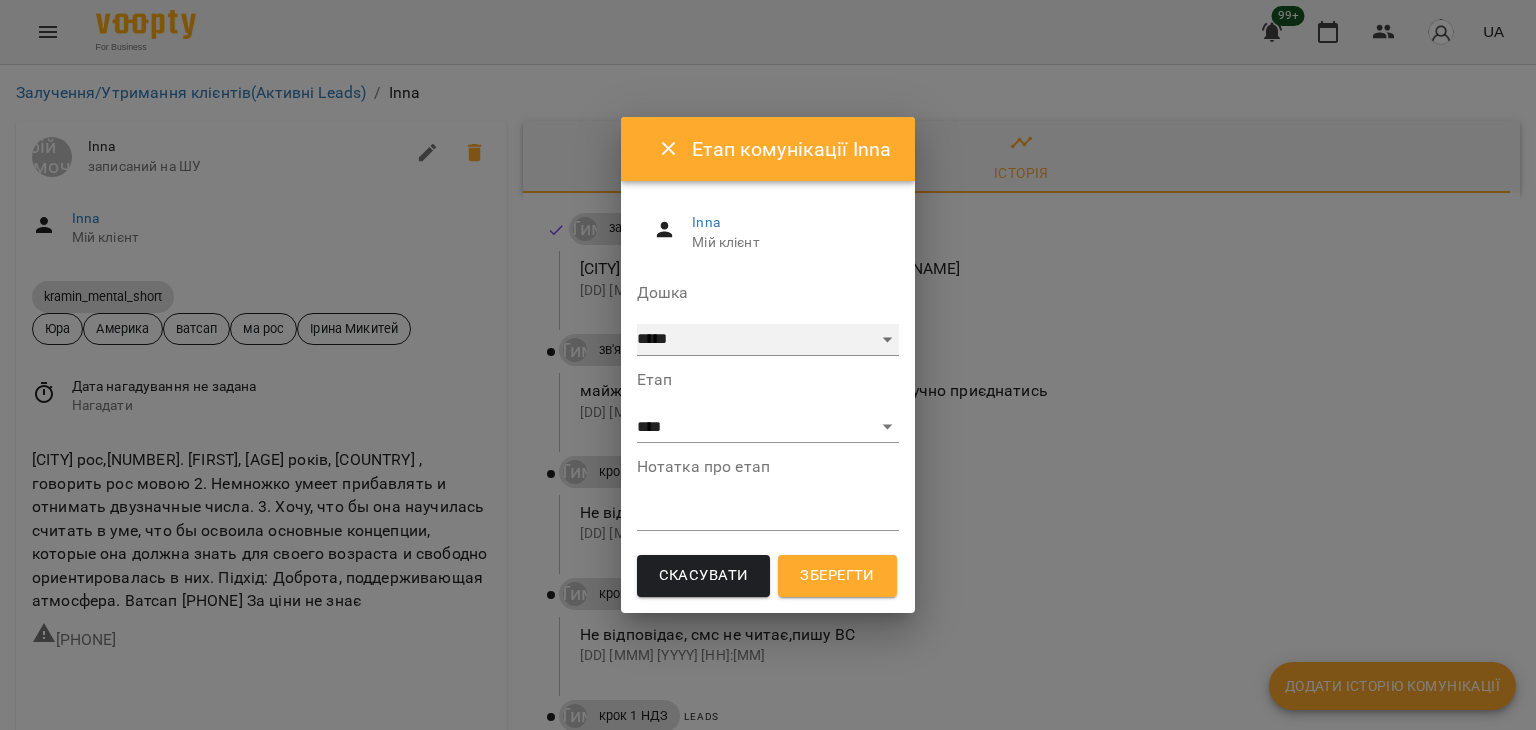 click on "***** ******** ****** ********" at bounding box center (768, 340) 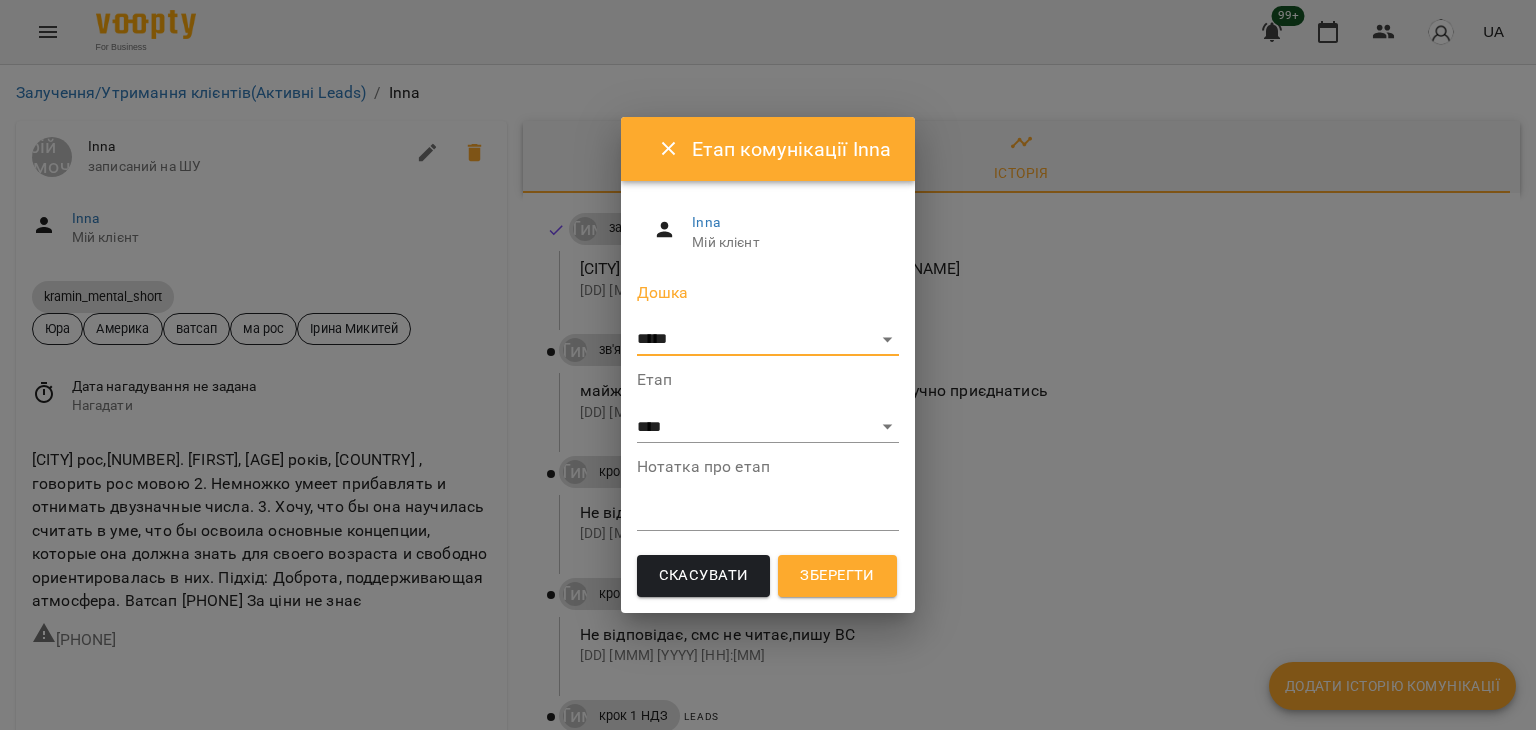click on "Дошка ***** ******** ****** ********" at bounding box center (768, 320) 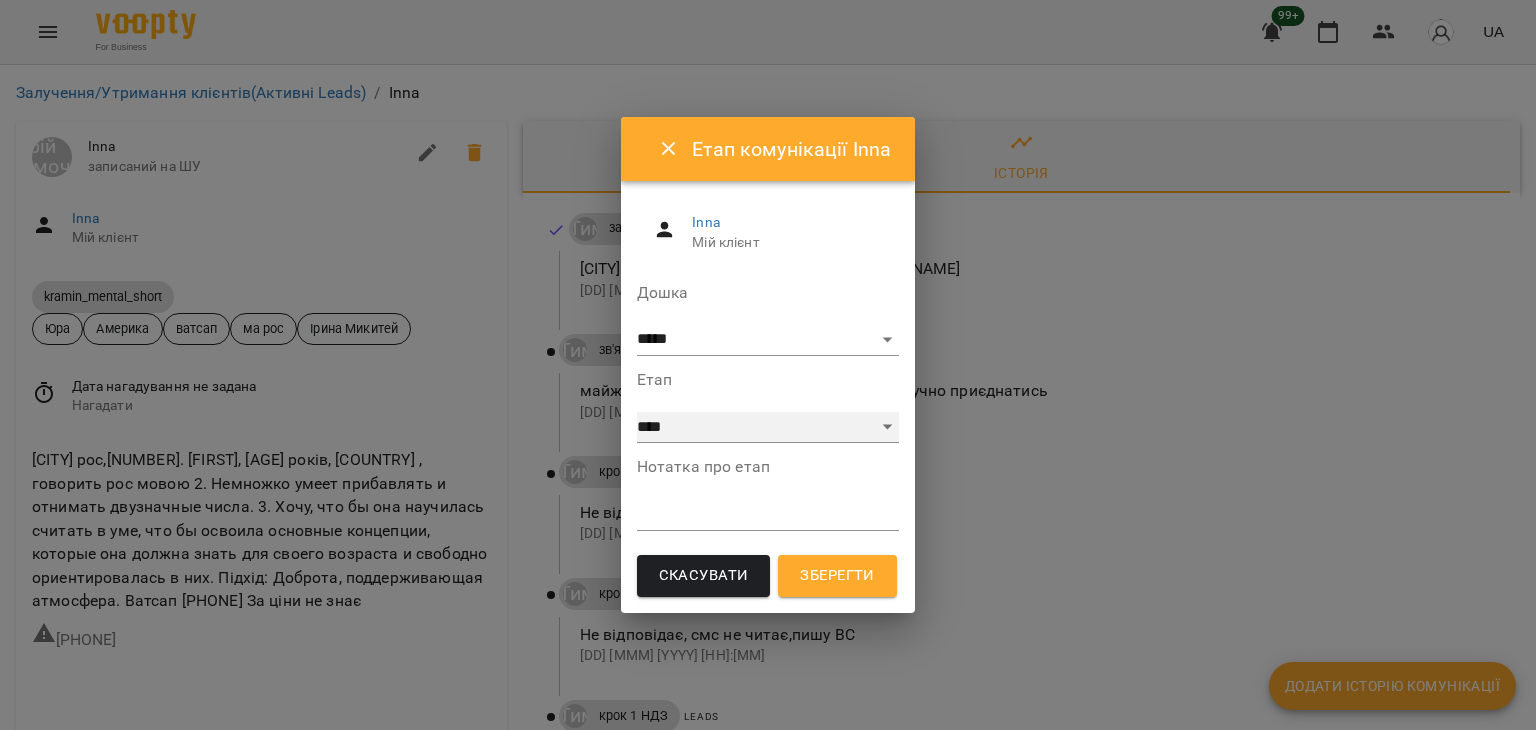 click on "**********" at bounding box center [768, 428] 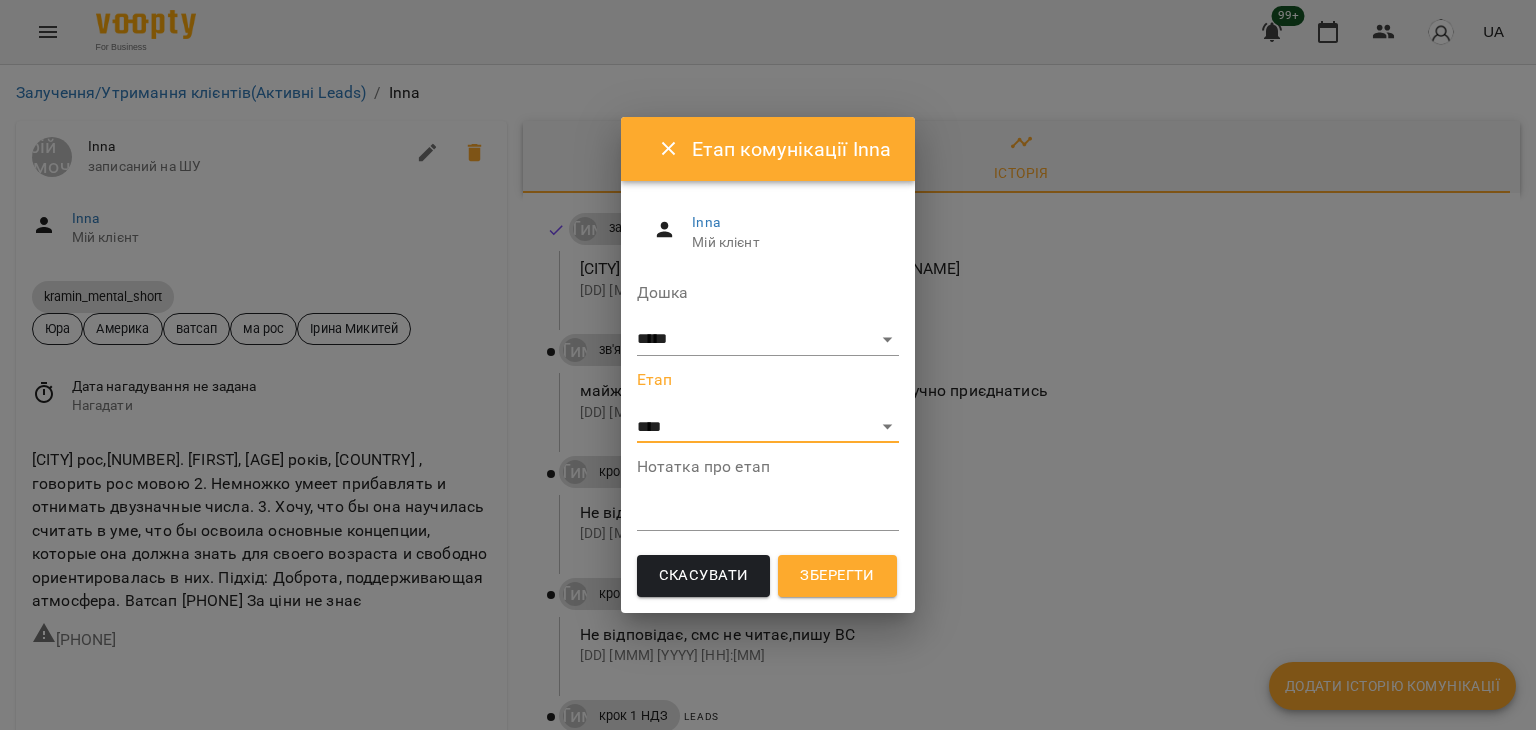 drag, startPoint x: 1340, startPoint y: 256, endPoint x: 1312, endPoint y: 248, distance: 29.12044 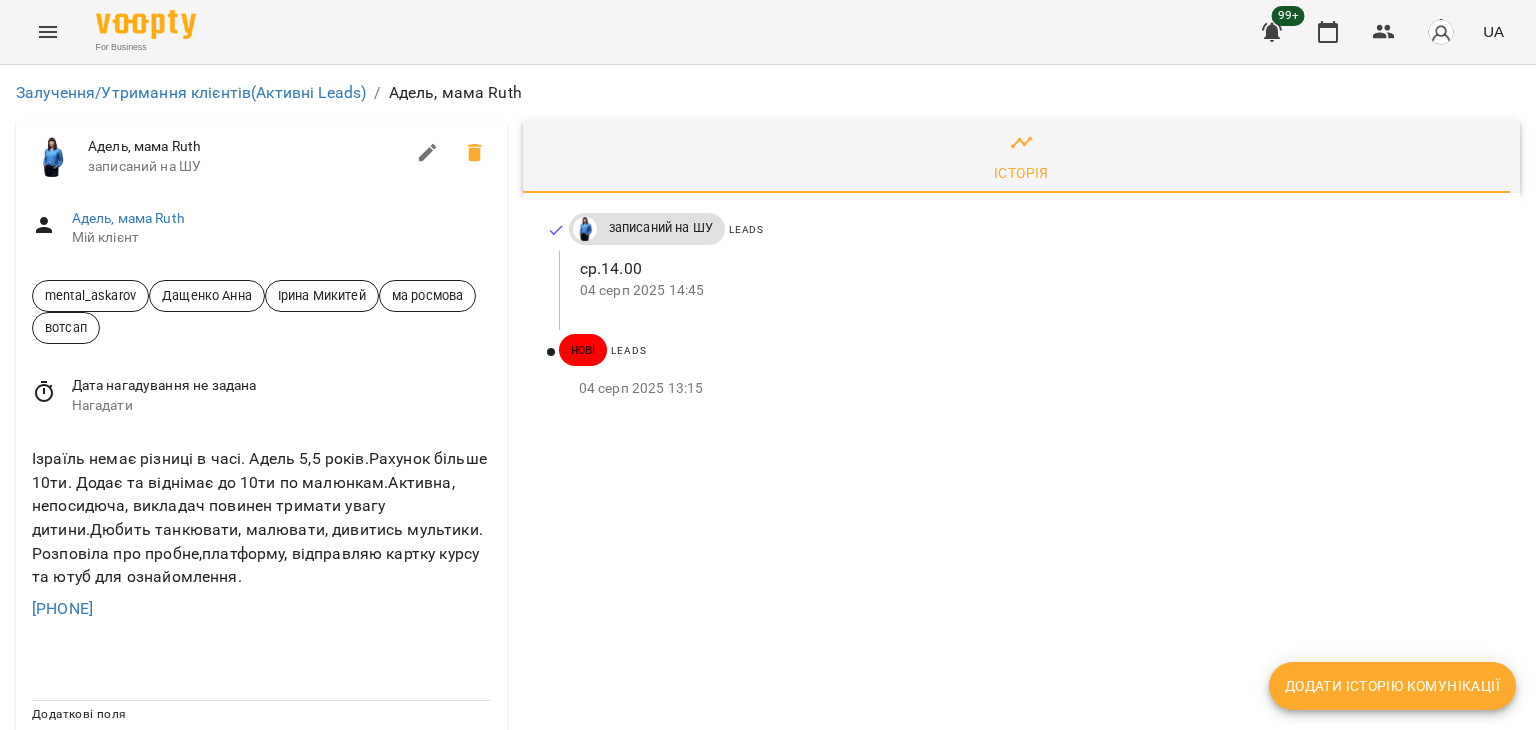 scroll, scrollTop: 0, scrollLeft: 0, axis: both 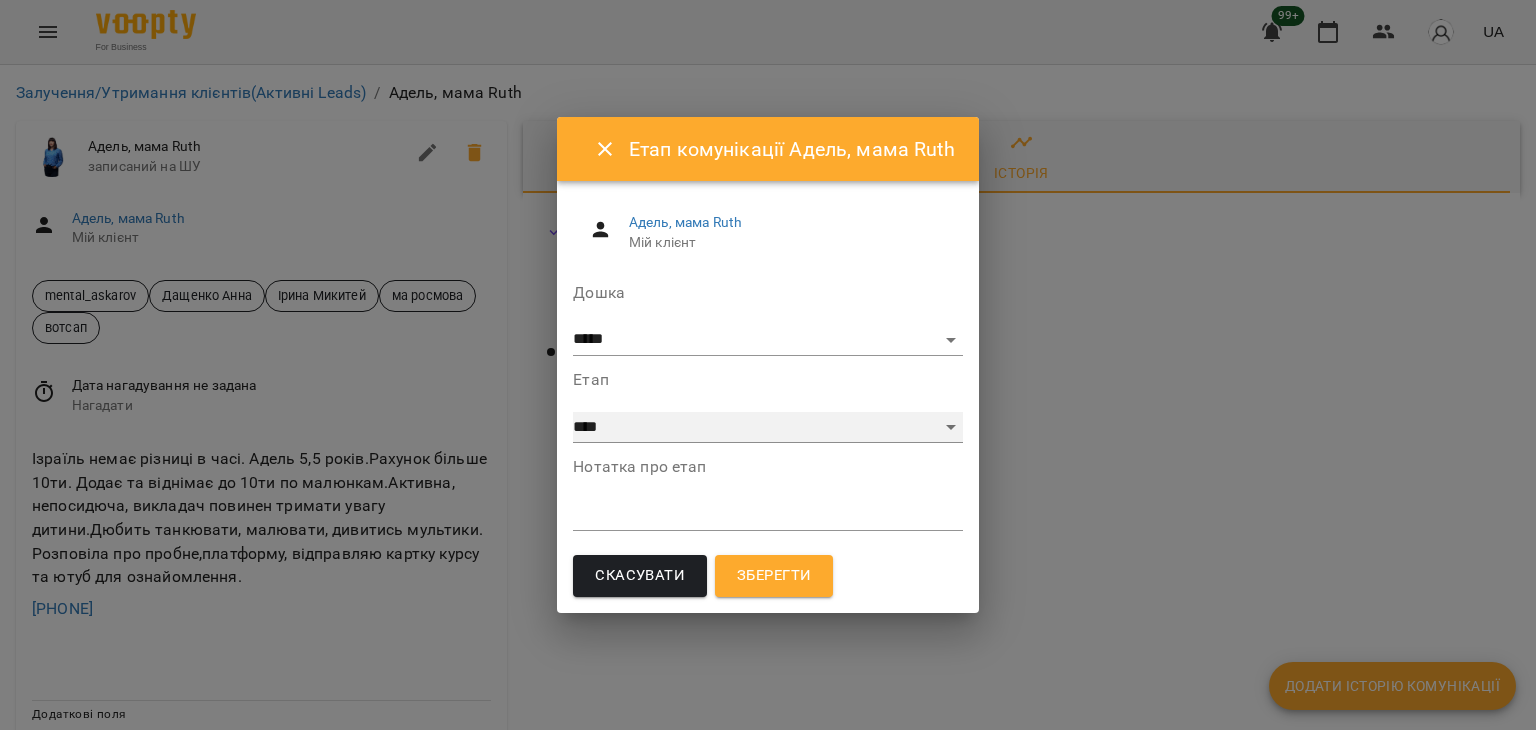 click on "**********" at bounding box center [767, 428] 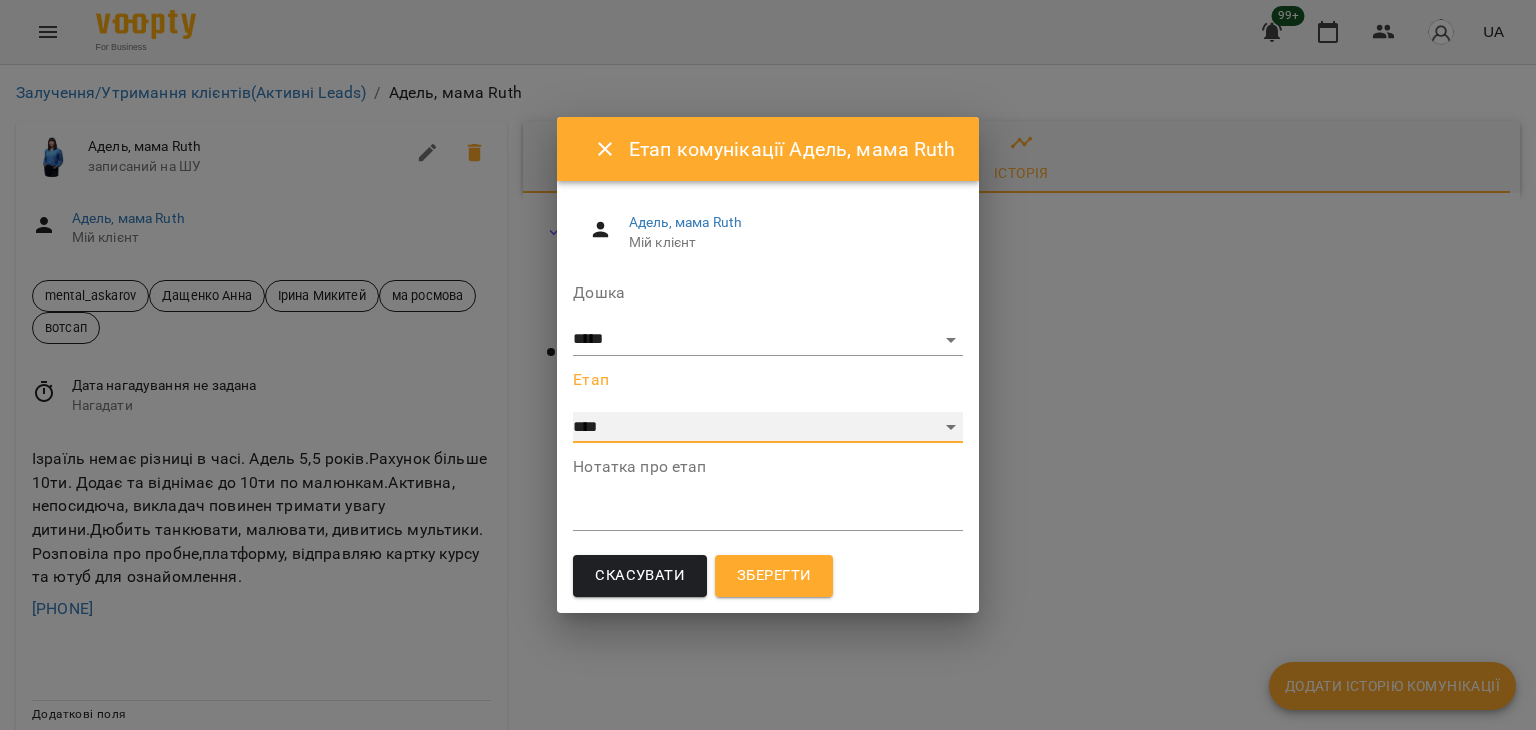 select on "**" 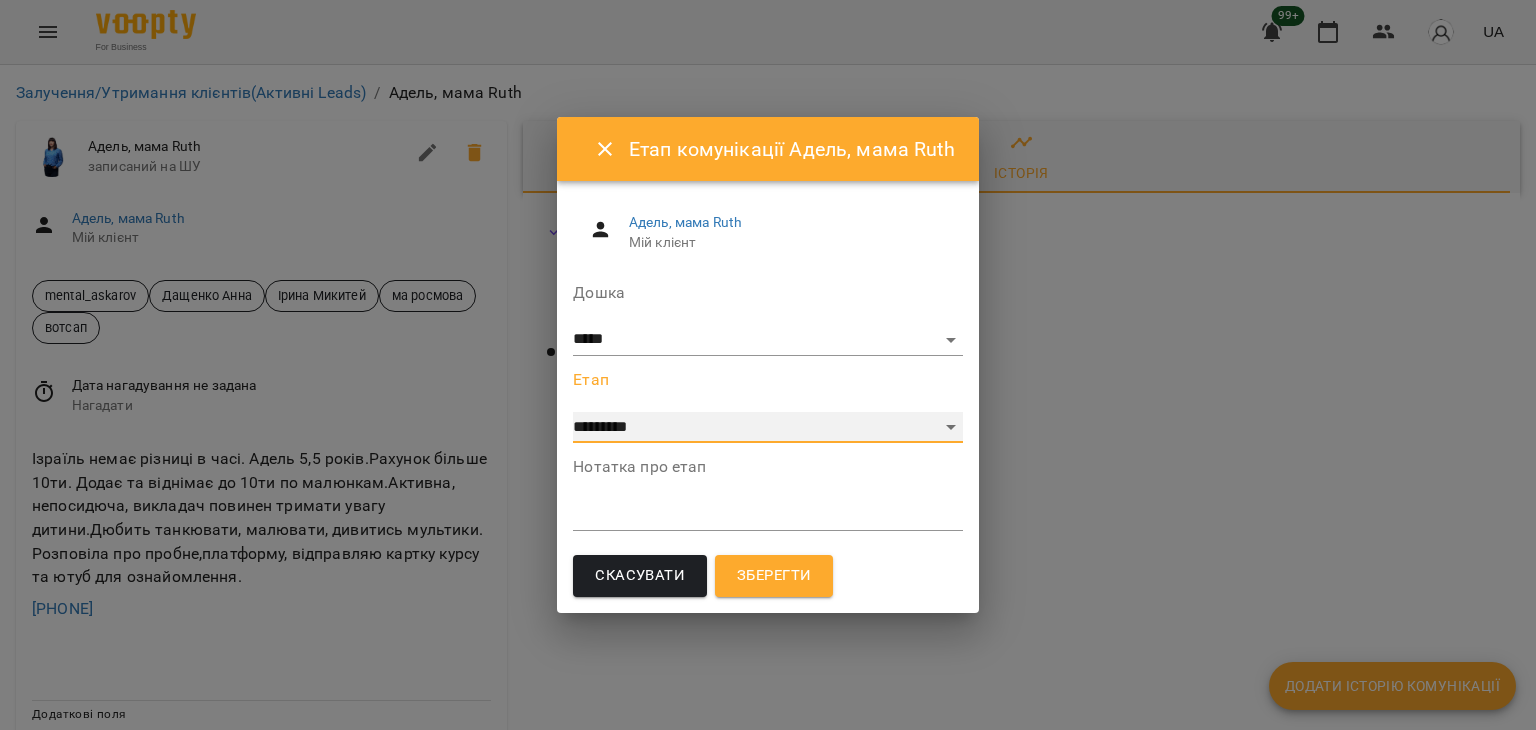 click on "**********" at bounding box center (767, 428) 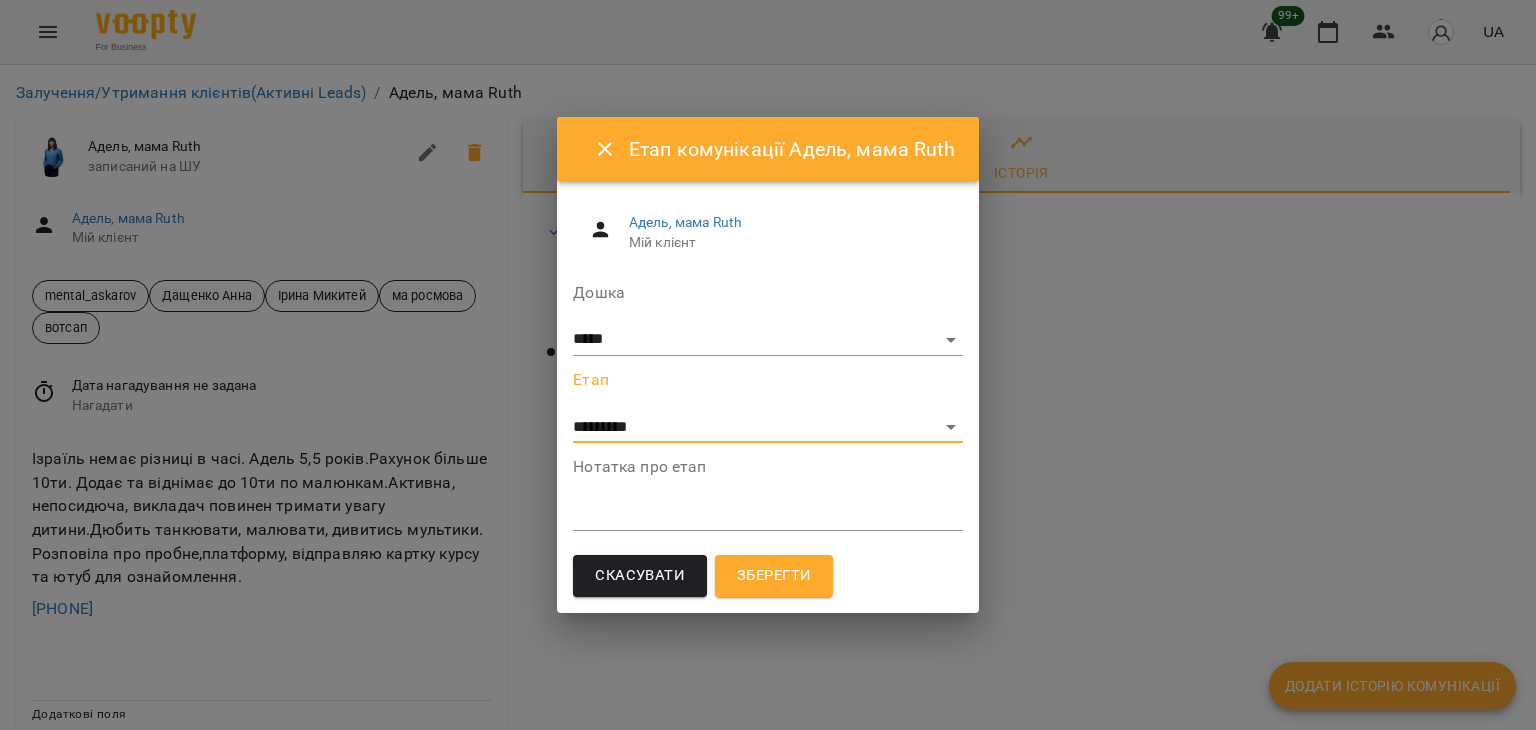 click on "Зберегти" at bounding box center (774, 576) 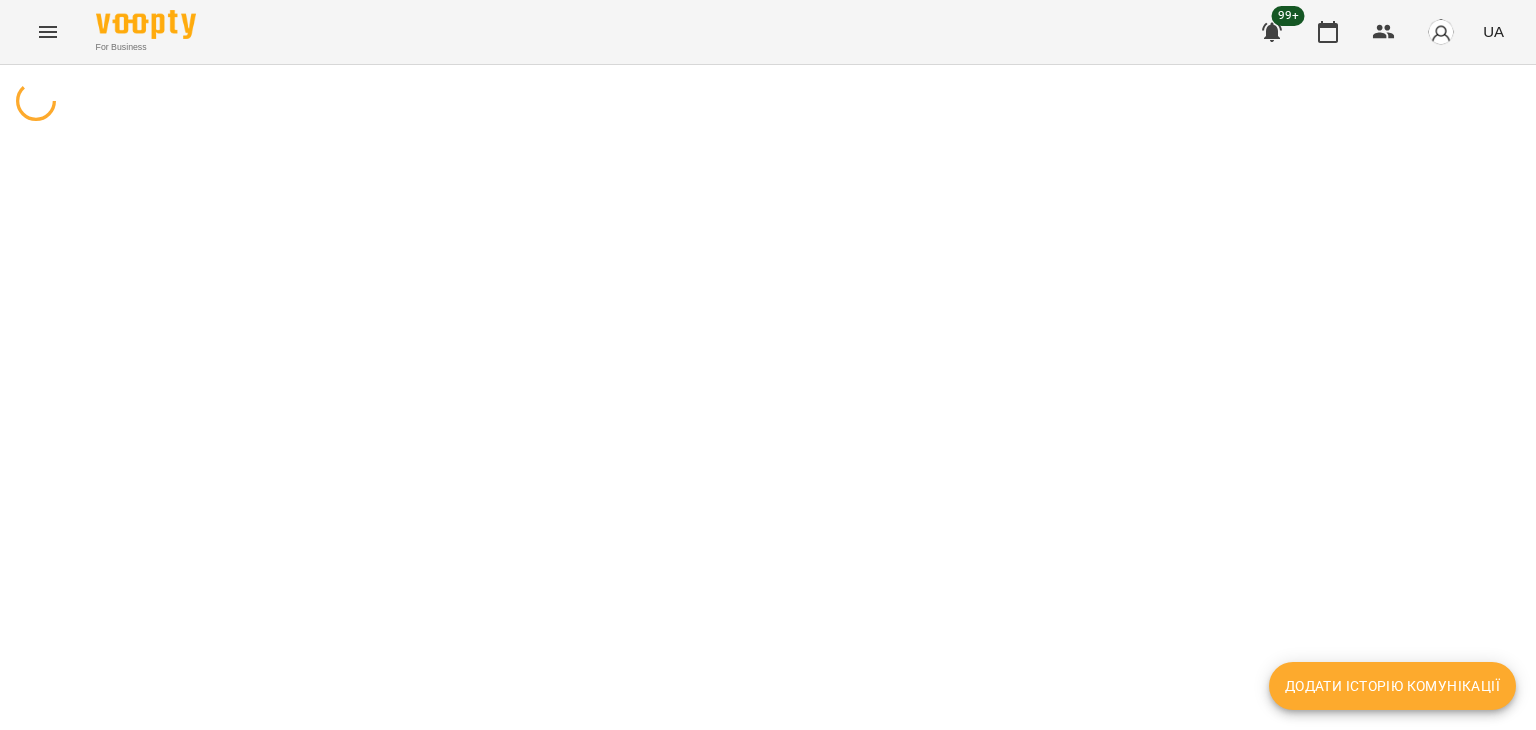 scroll, scrollTop: 0, scrollLeft: 0, axis: both 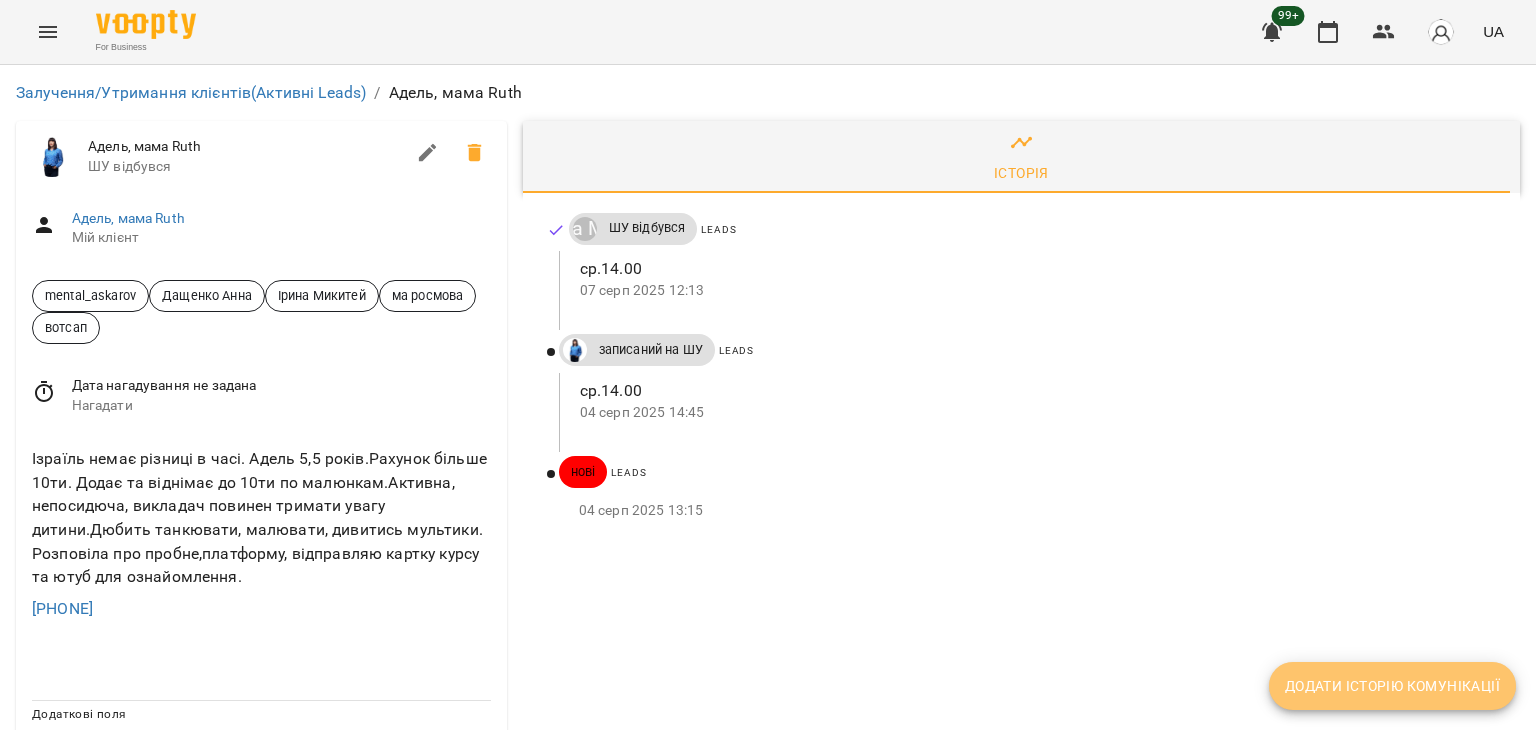 click on "Додати історію комунікації" at bounding box center [1392, 686] 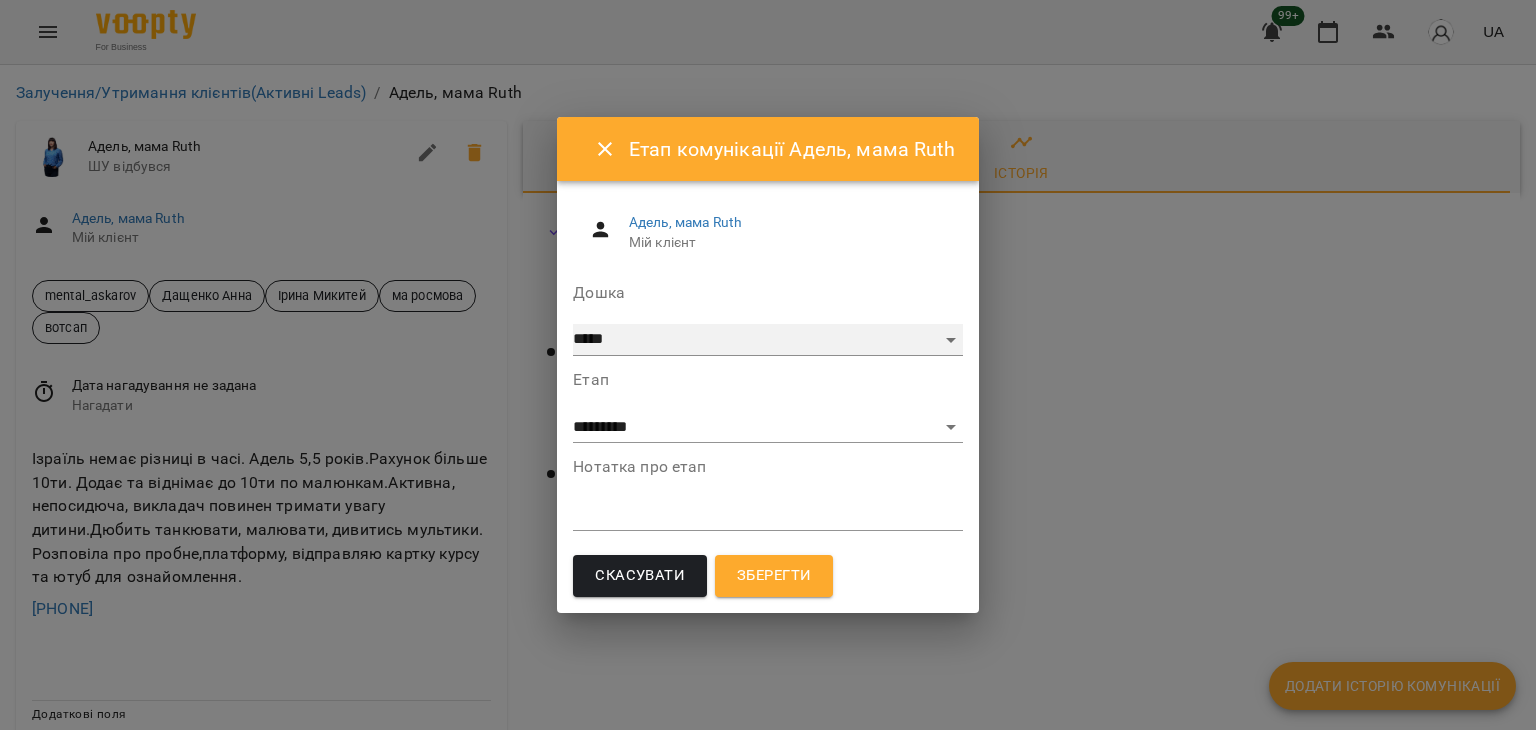 click on "***** ******** ****** ********" at bounding box center (767, 340) 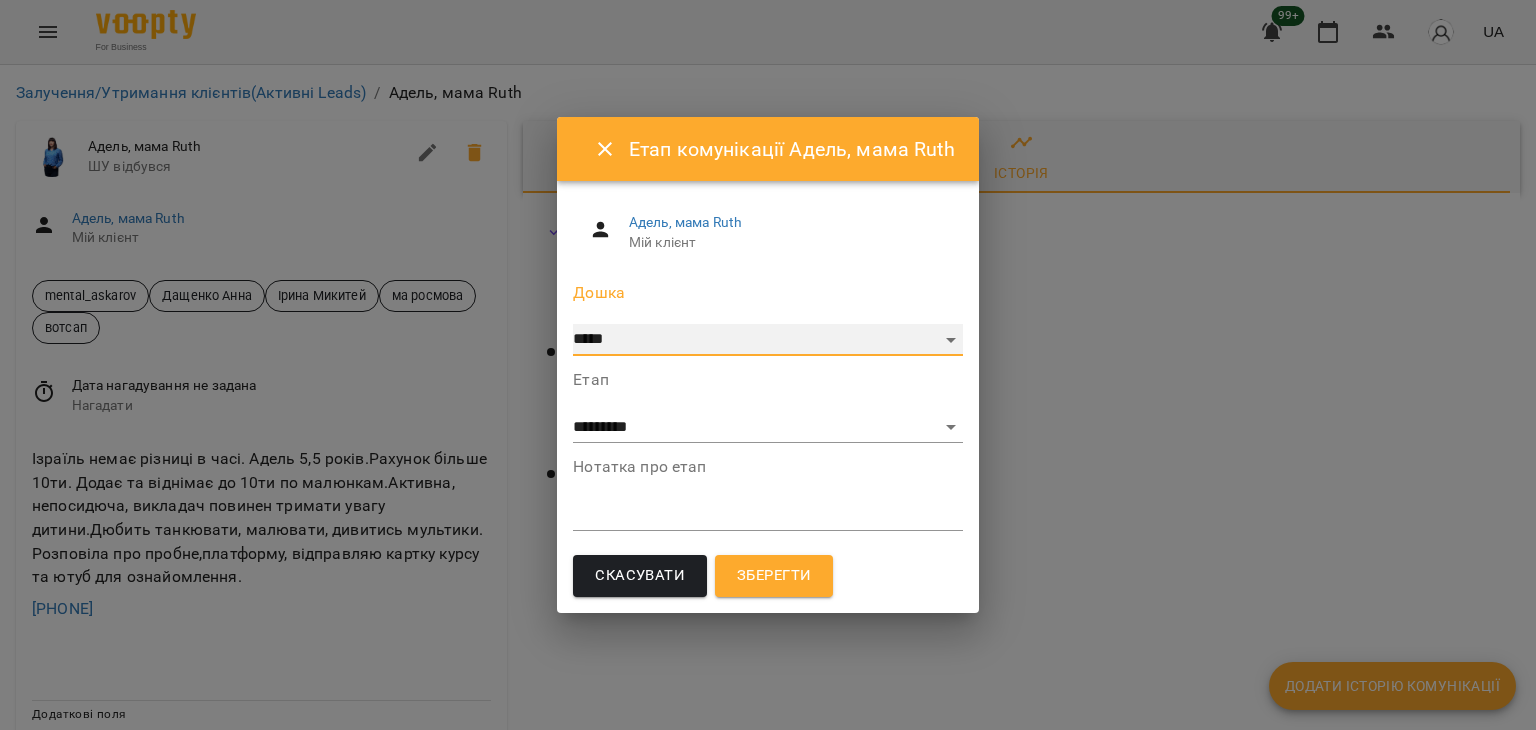 select on "**********" 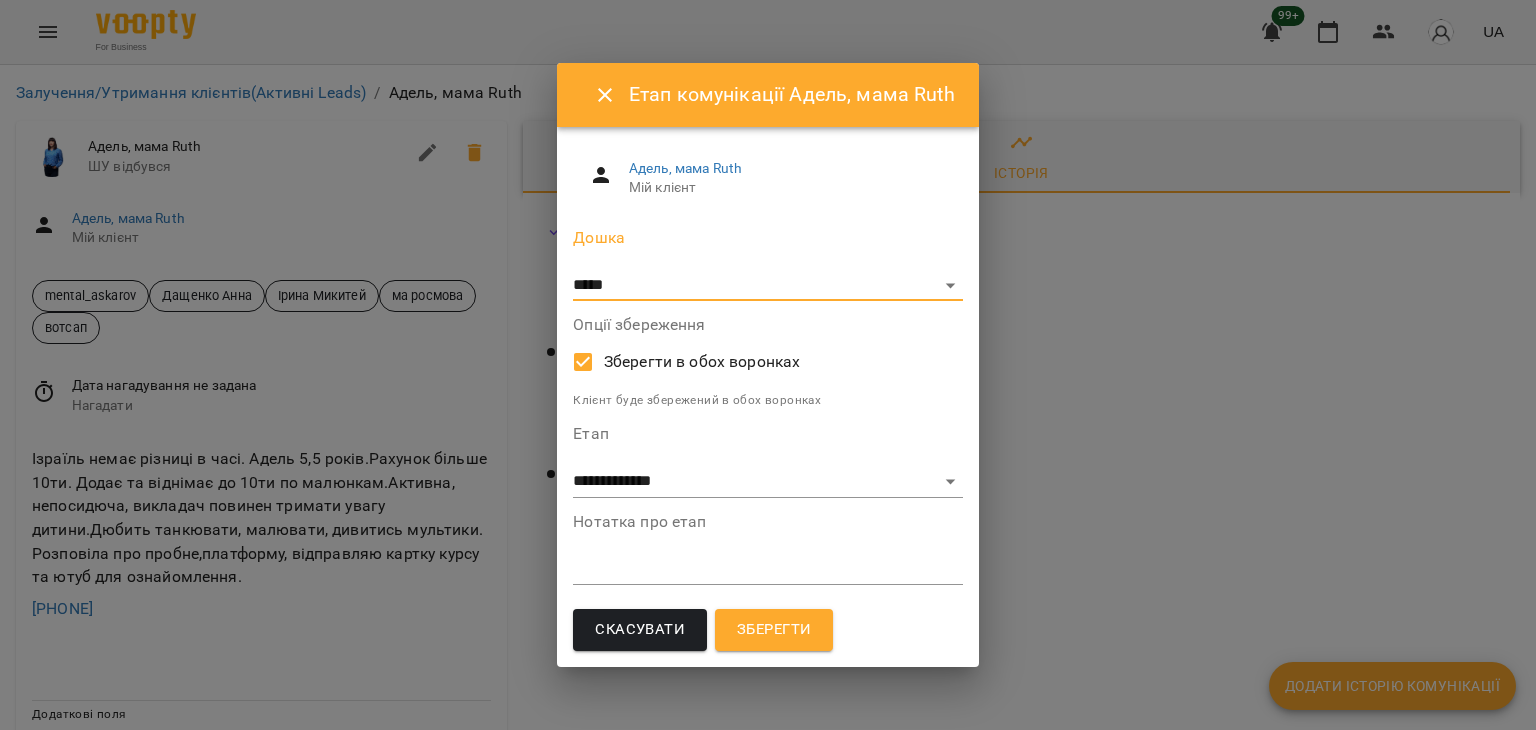 click on "Зберегти" at bounding box center (774, 630) 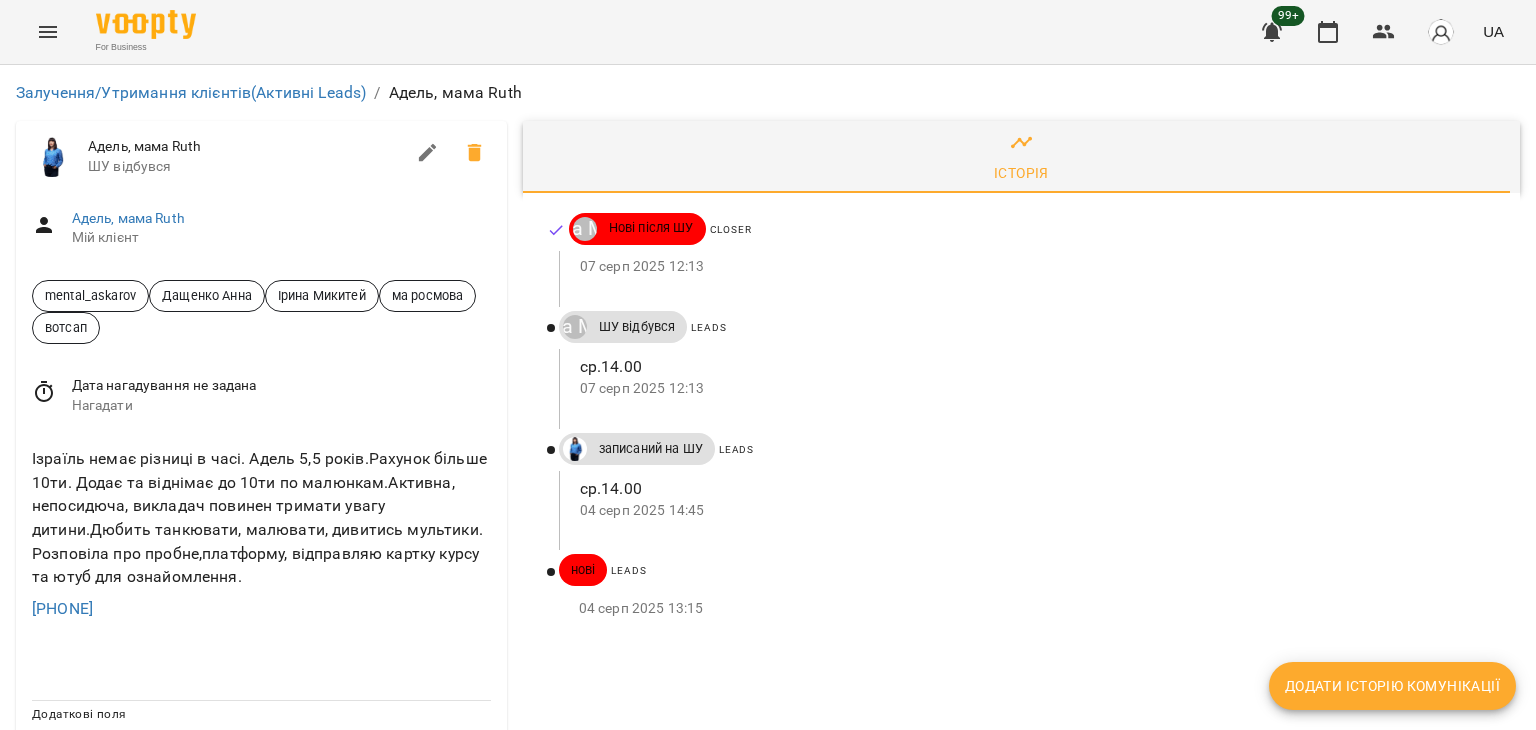 click on "Додати історію комунікації" at bounding box center [1392, 686] 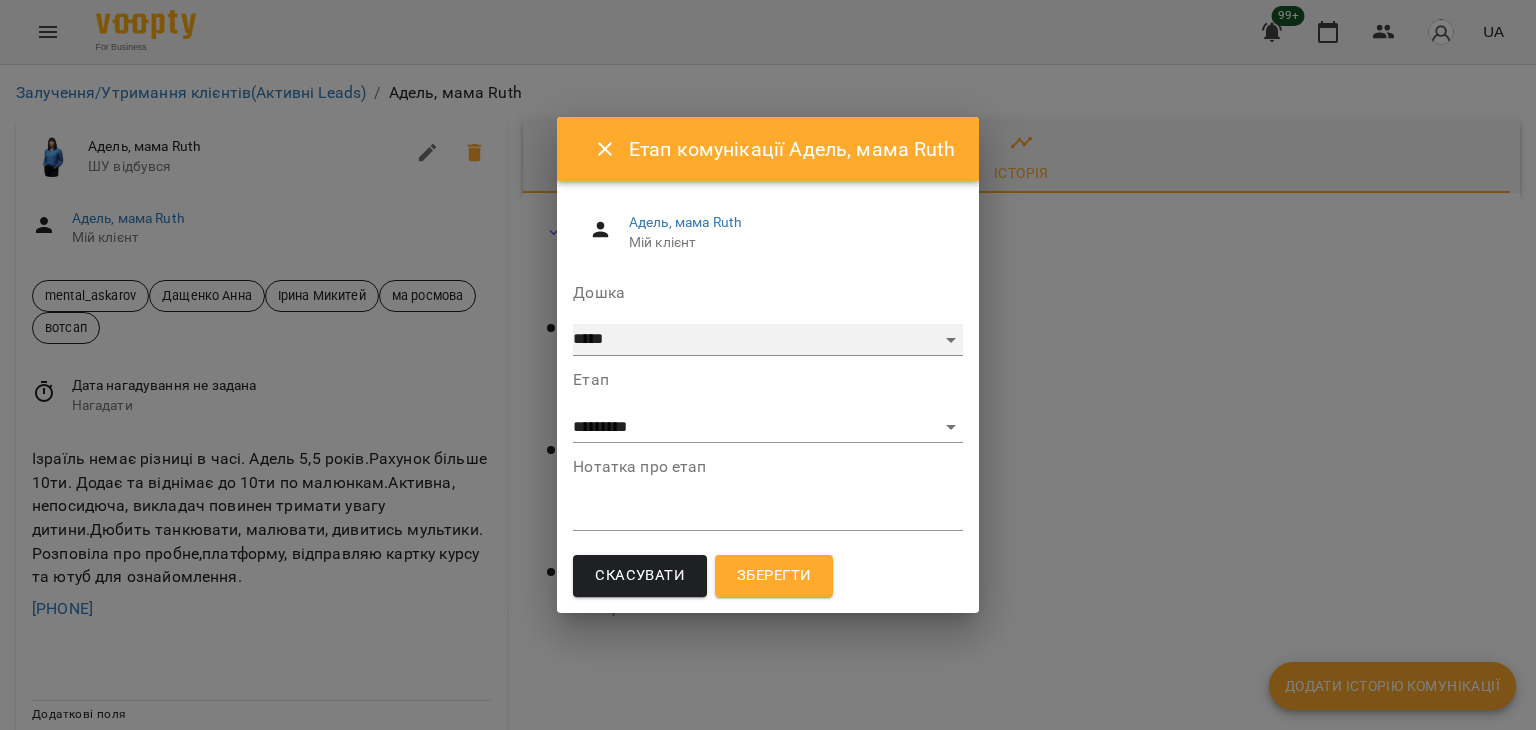 click on "***** ******** ****** ********" at bounding box center (767, 340) 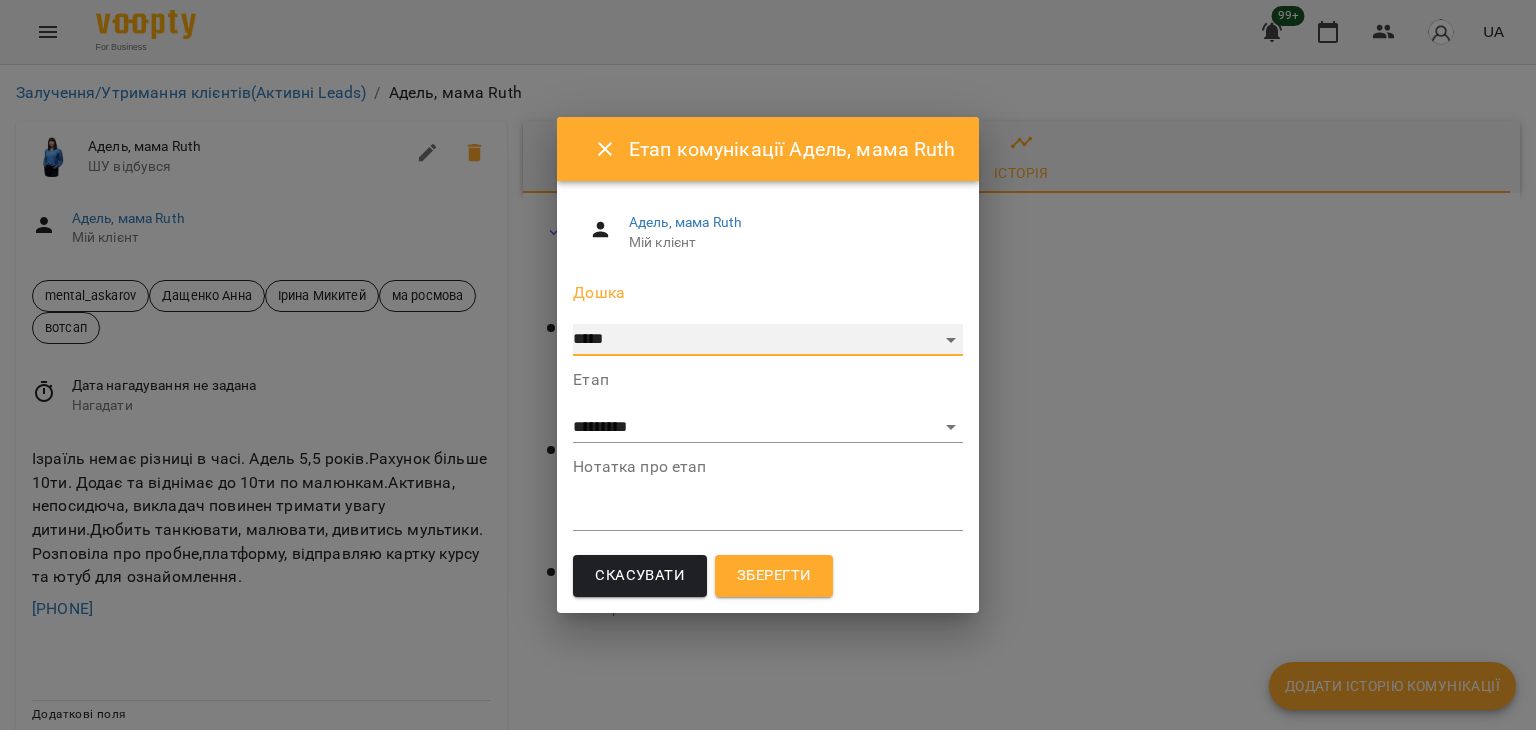 select on "**********" 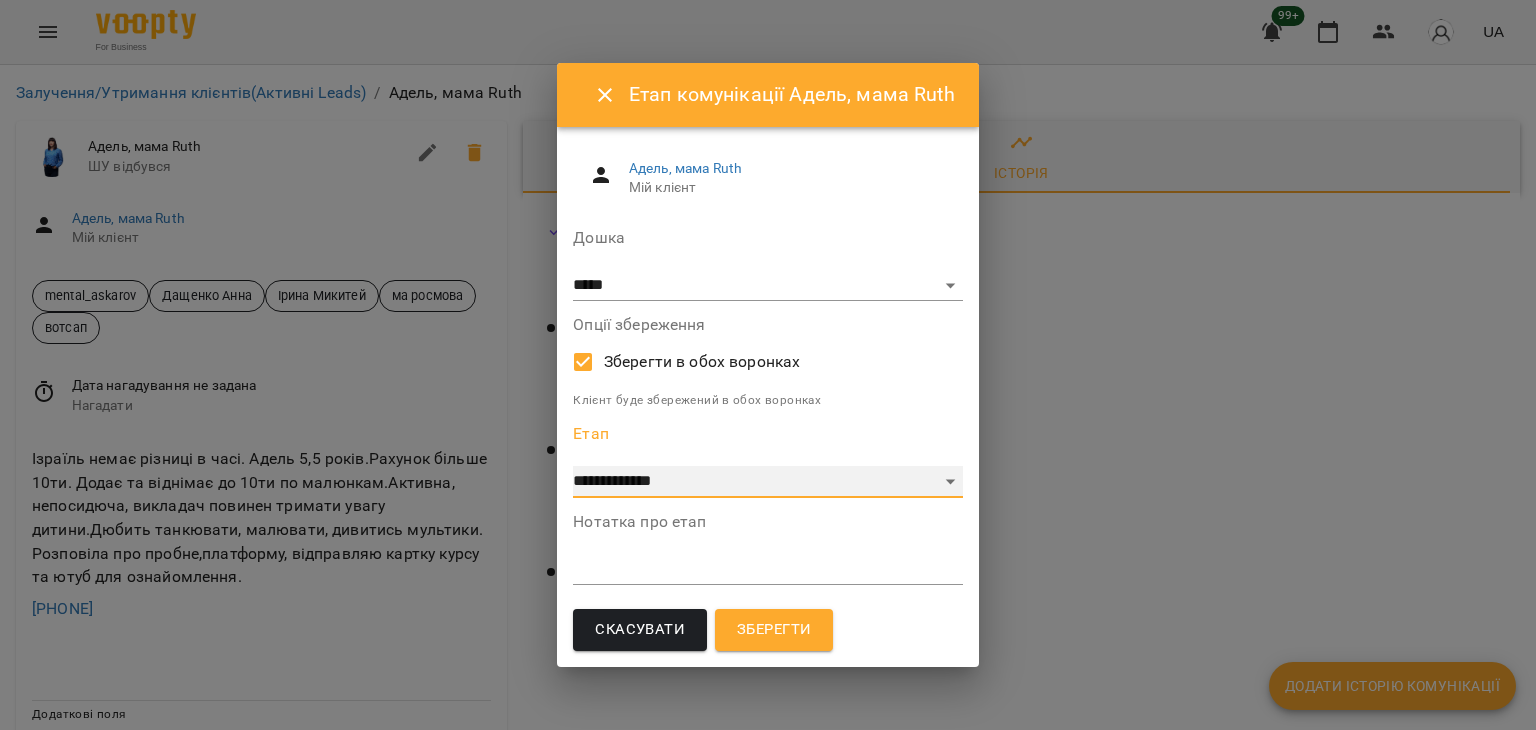 click on "**********" at bounding box center [767, 482] 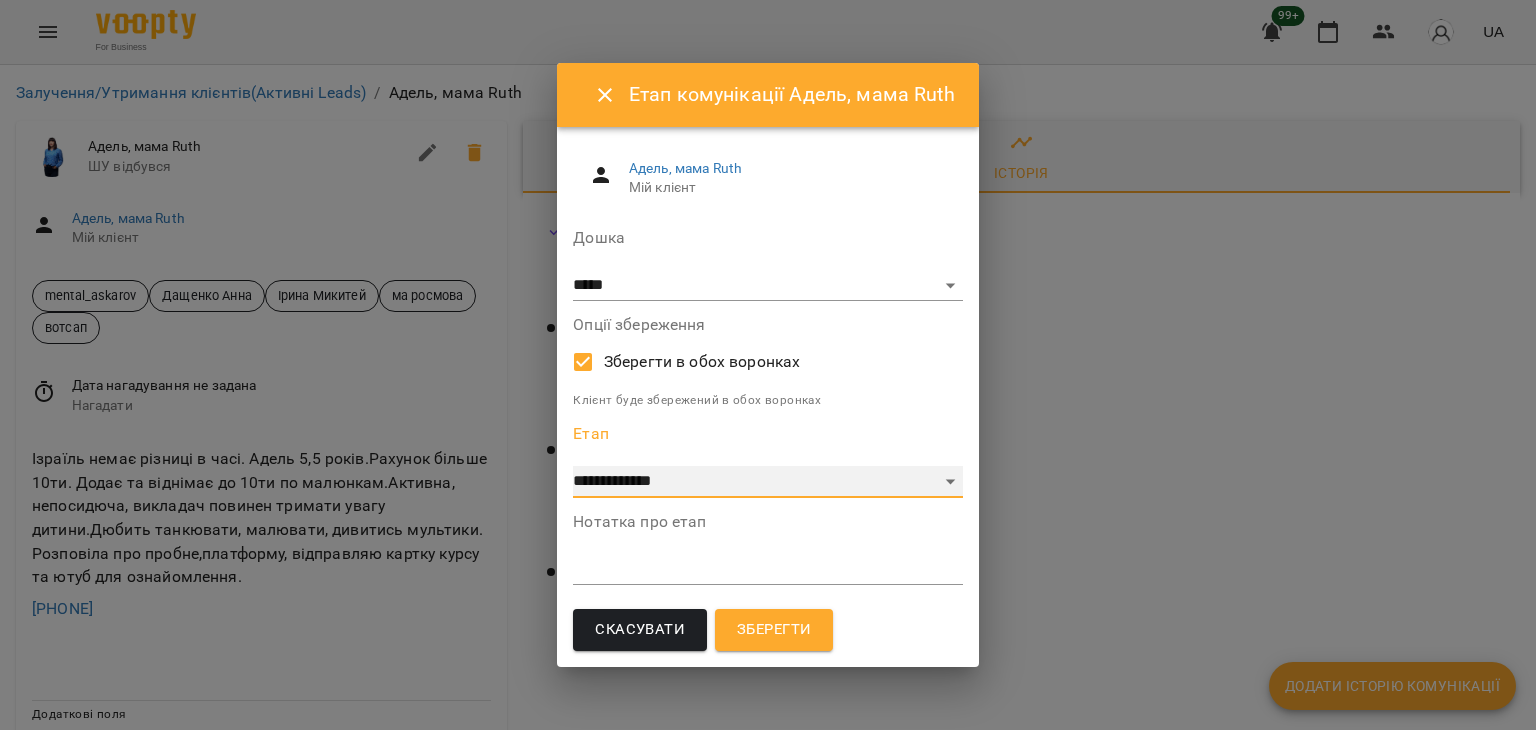 select on "*" 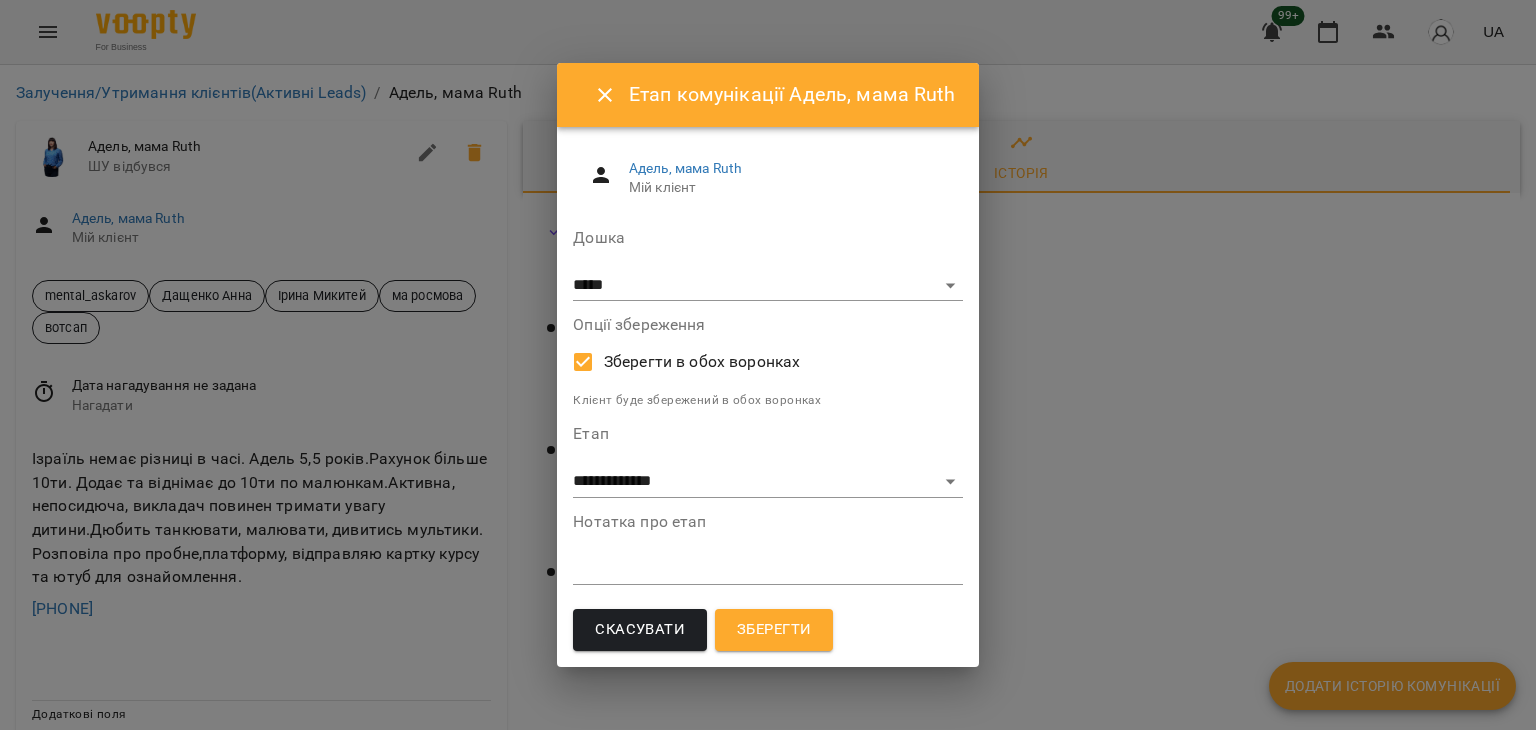click on "*" at bounding box center [767, 569] 